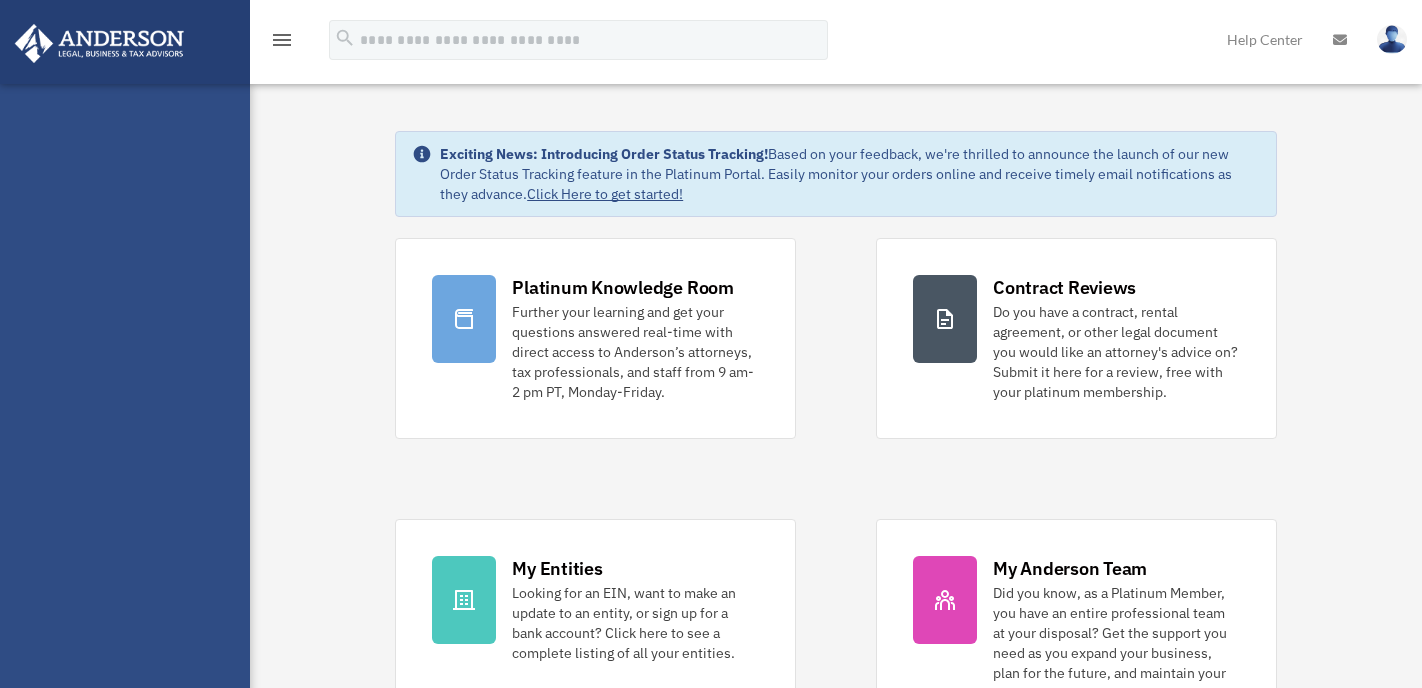 scroll, scrollTop: 0, scrollLeft: 0, axis: both 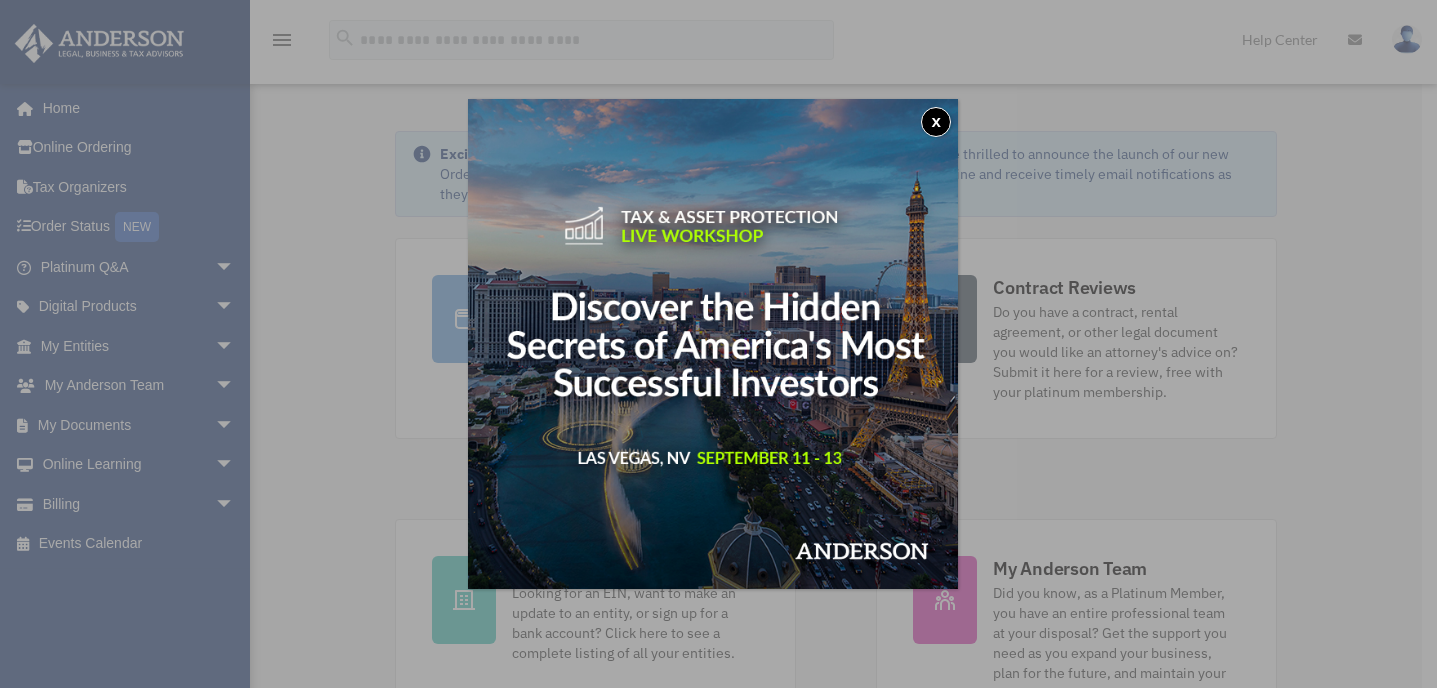 click on "x" at bounding box center [936, 122] 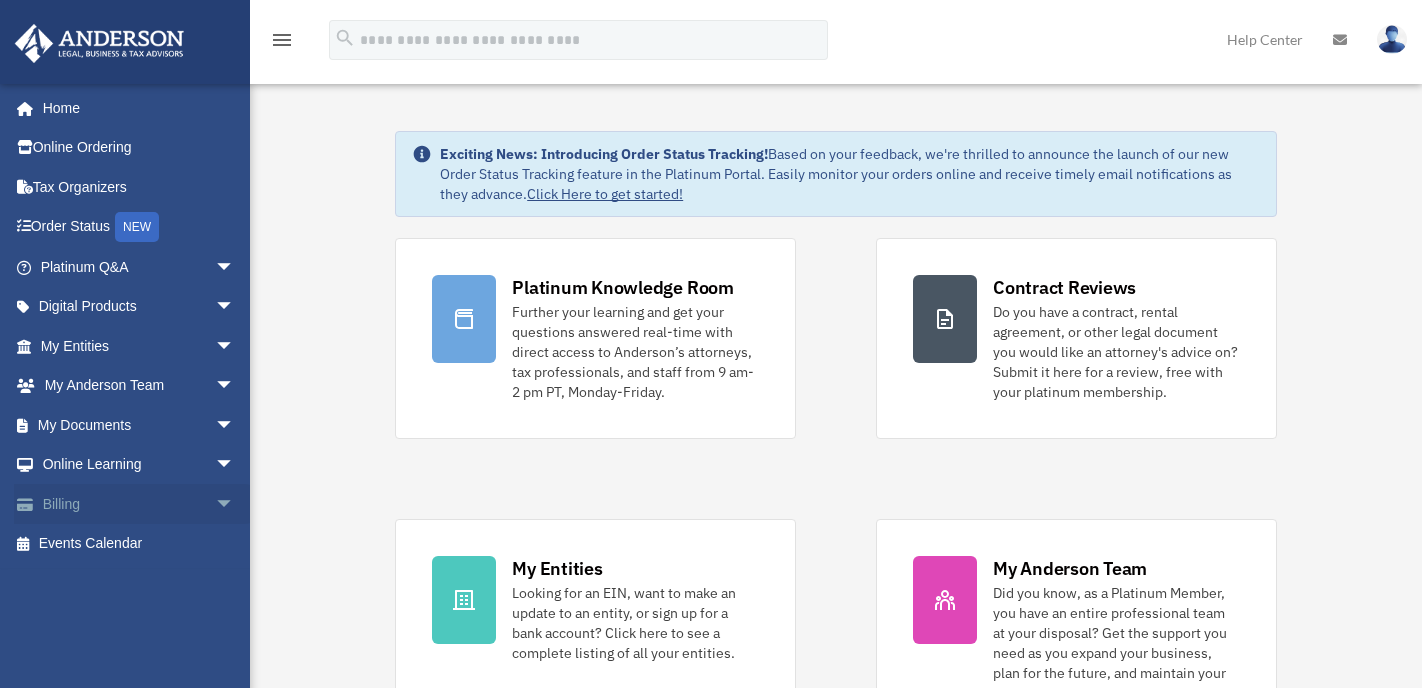 click on "Billing arrow_drop_down" at bounding box center (139, 504) 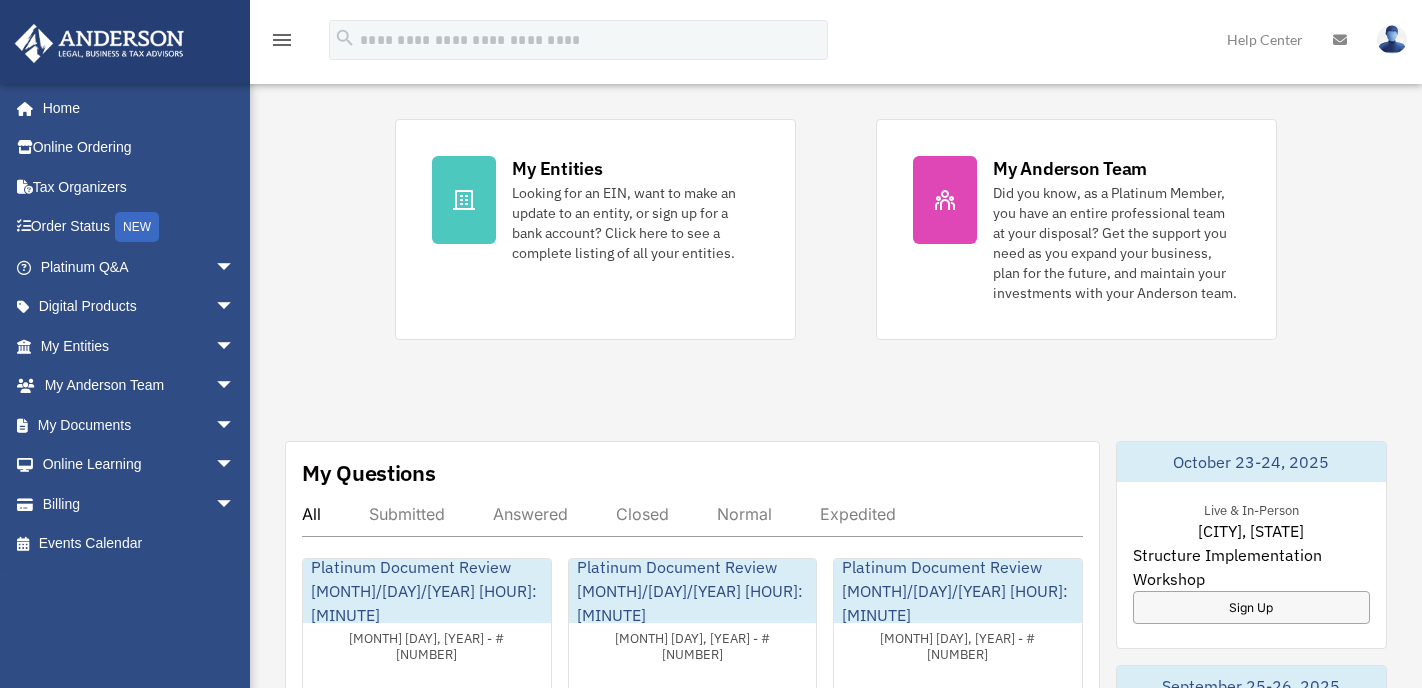 scroll, scrollTop: 582, scrollLeft: 0, axis: vertical 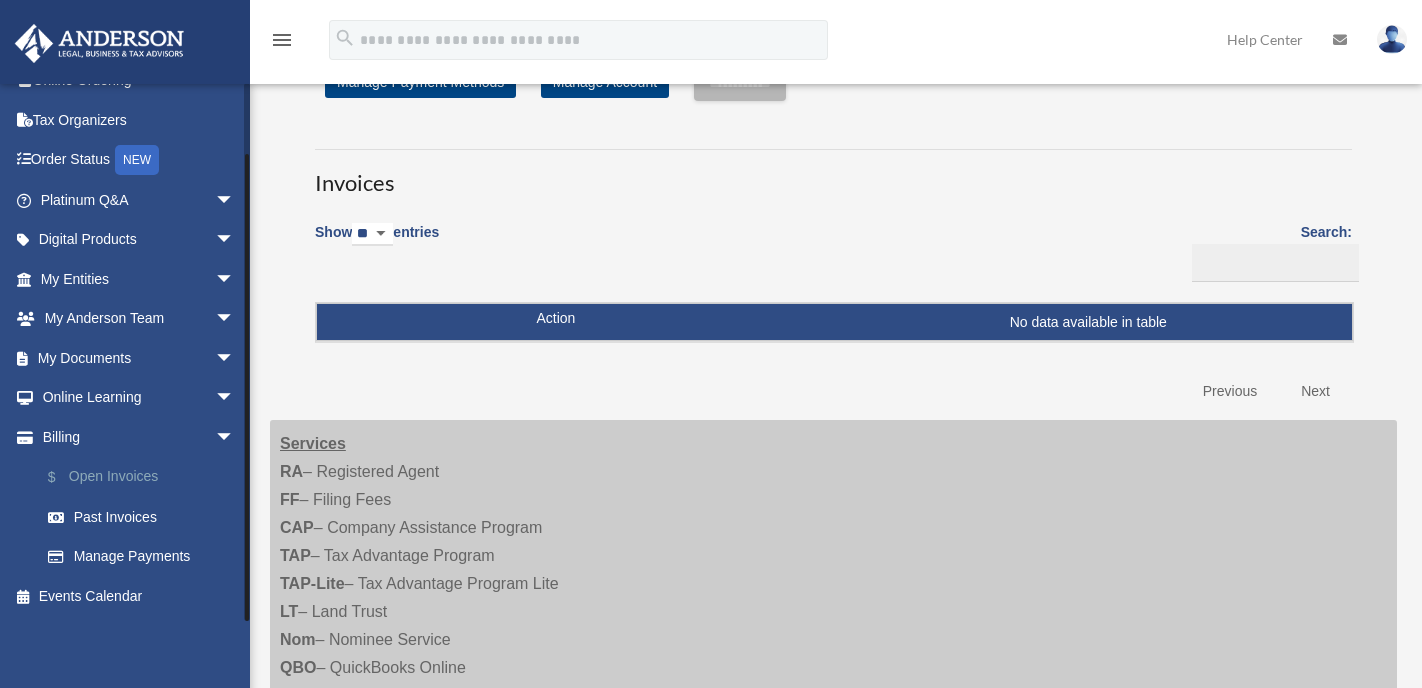 click on "$ Open Invoices" at bounding box center (146, 477) 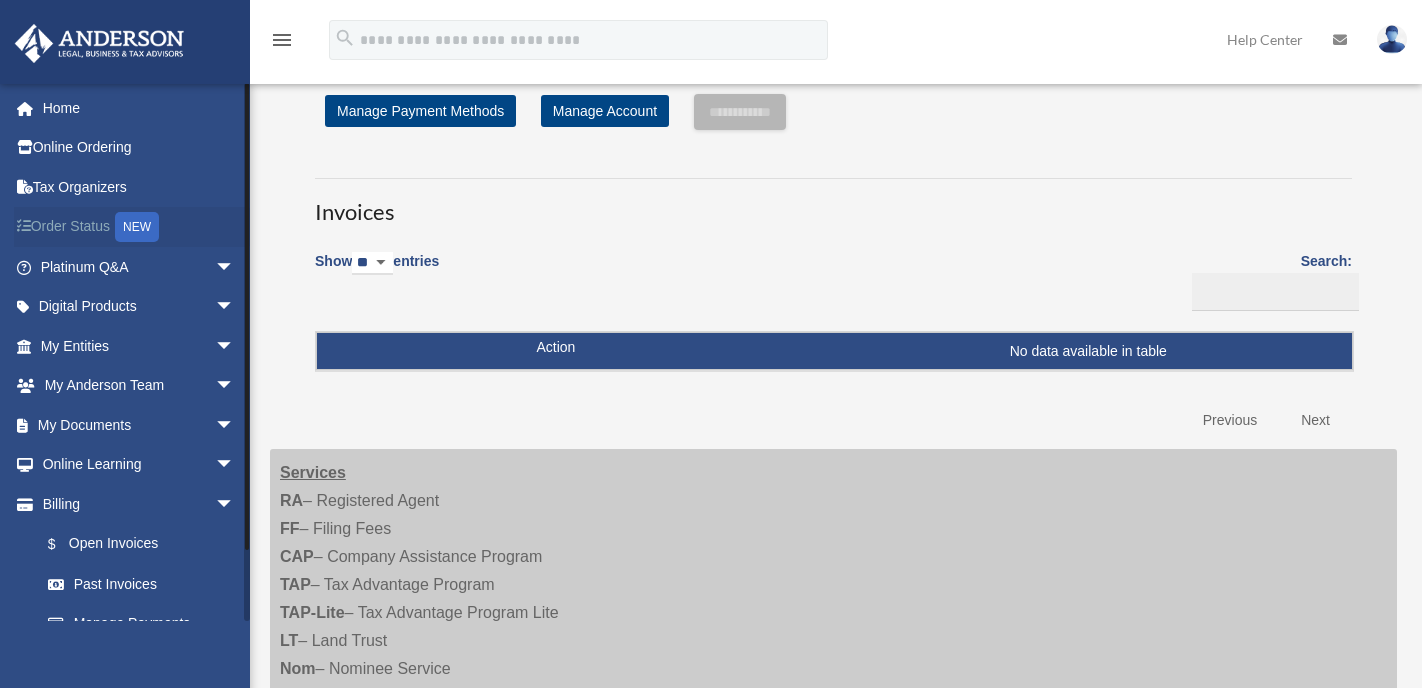 scroll, scrollTop: 0, scrollLeft: 0, axis: both 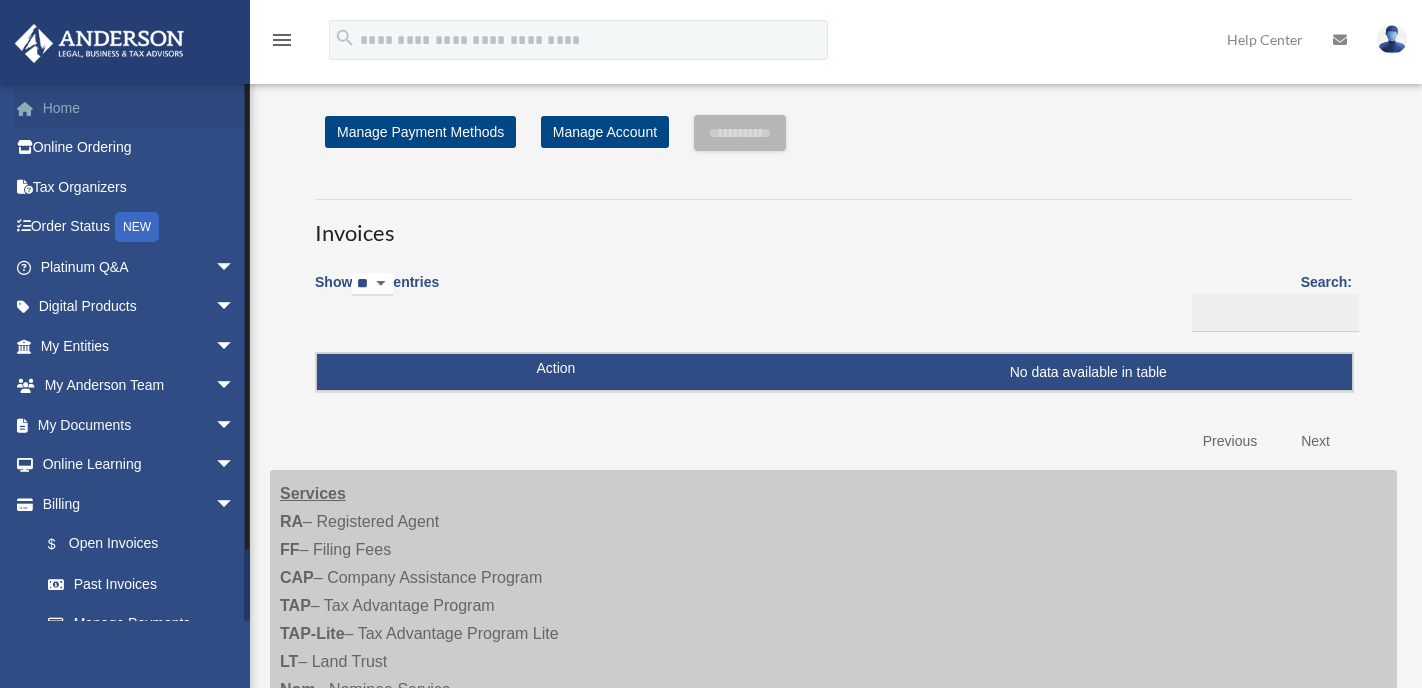 click on "Home" at bounding box center (139, 108) 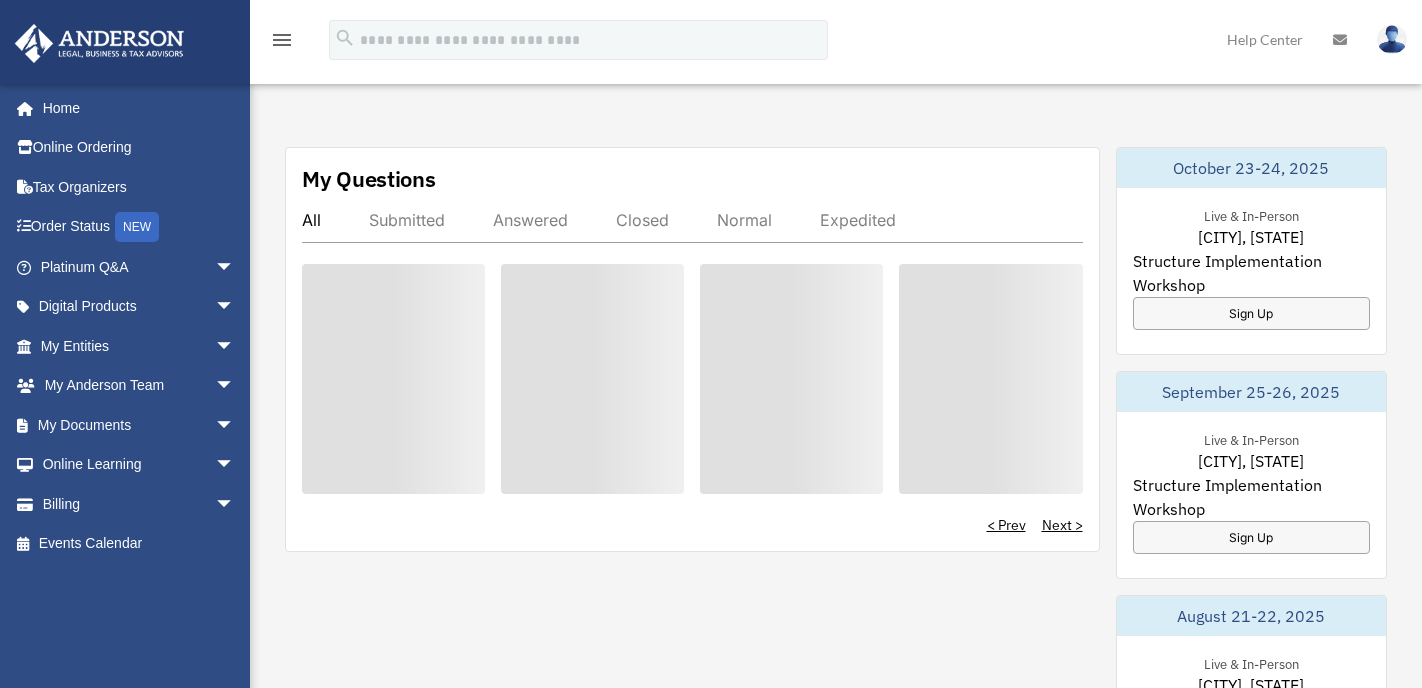 scroll, scrollTop: 700, scrollLeft: 0, axis: vertical 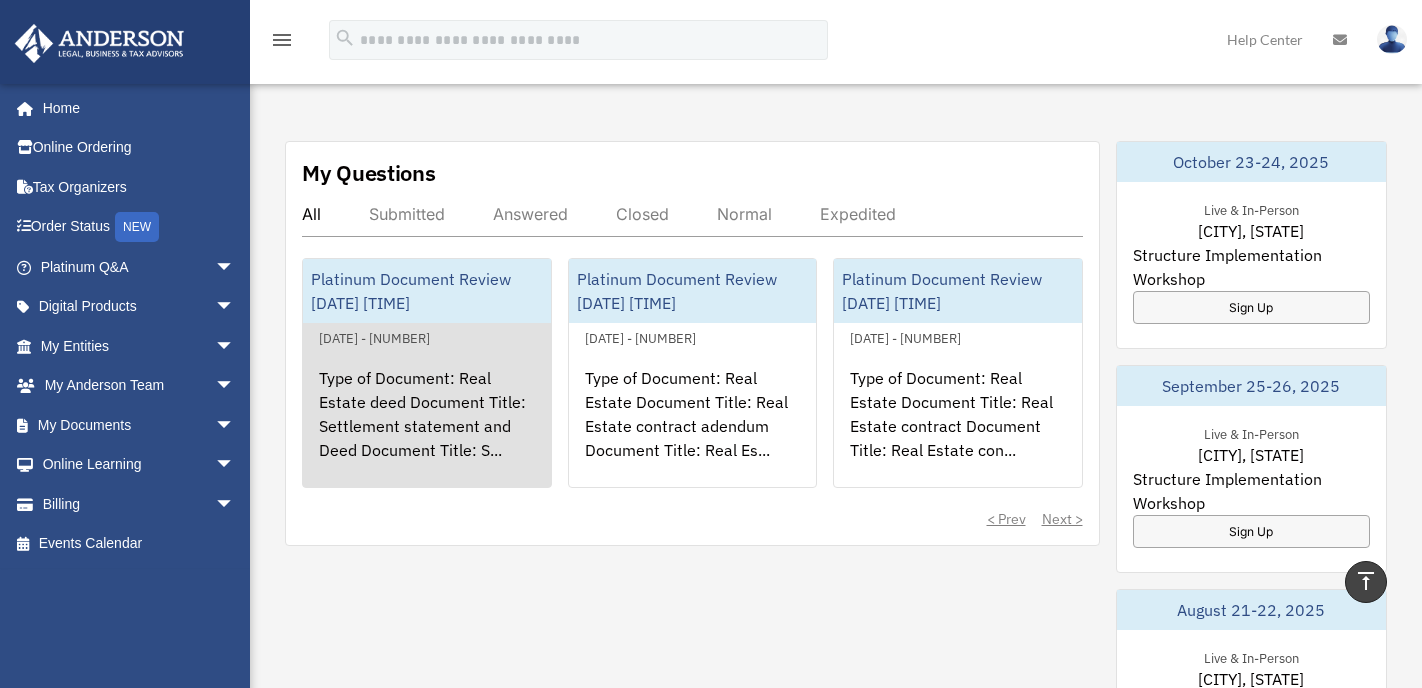 click on "Type of Document: Real Estate deed
Document Title:  Settlement statement and Deed
Document Title:  S..." at bounding box center (427, 428) 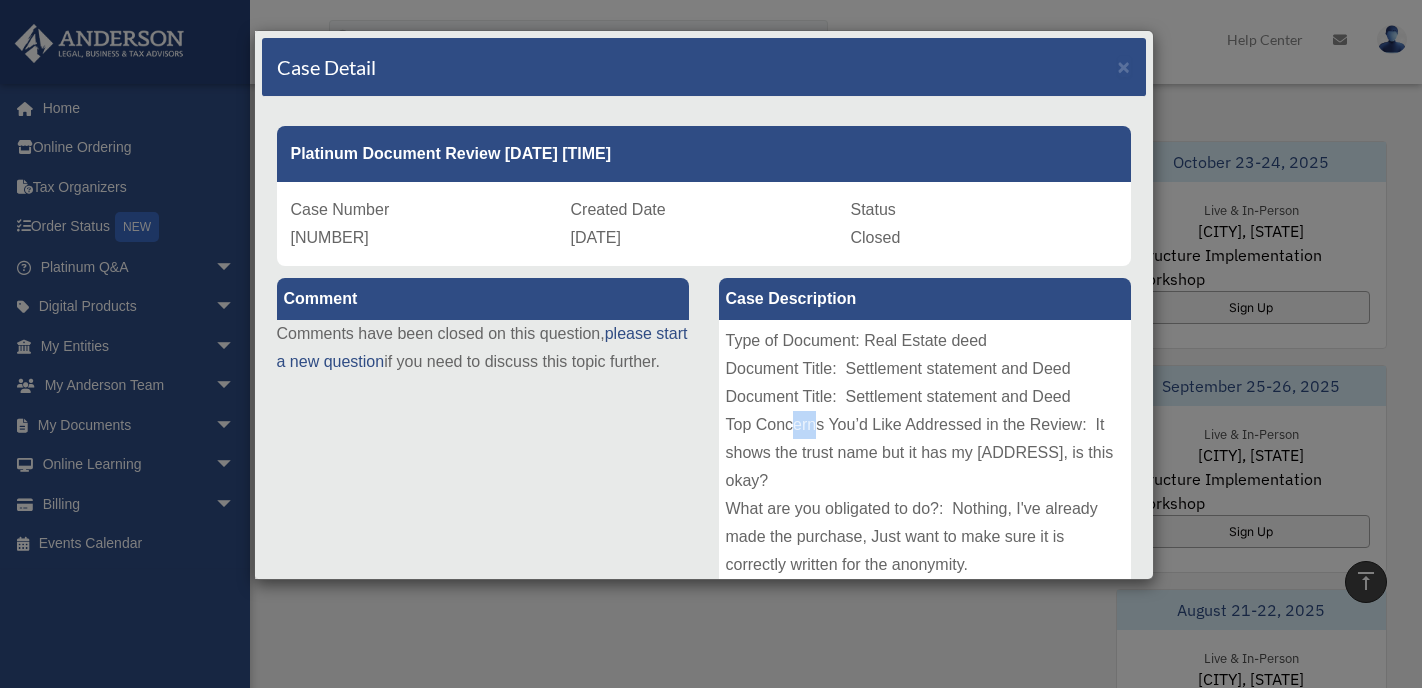 drag, startPoint x: 788, startPoint y: 429, endPoint x: 811, endPoint y: 429, distance: 23 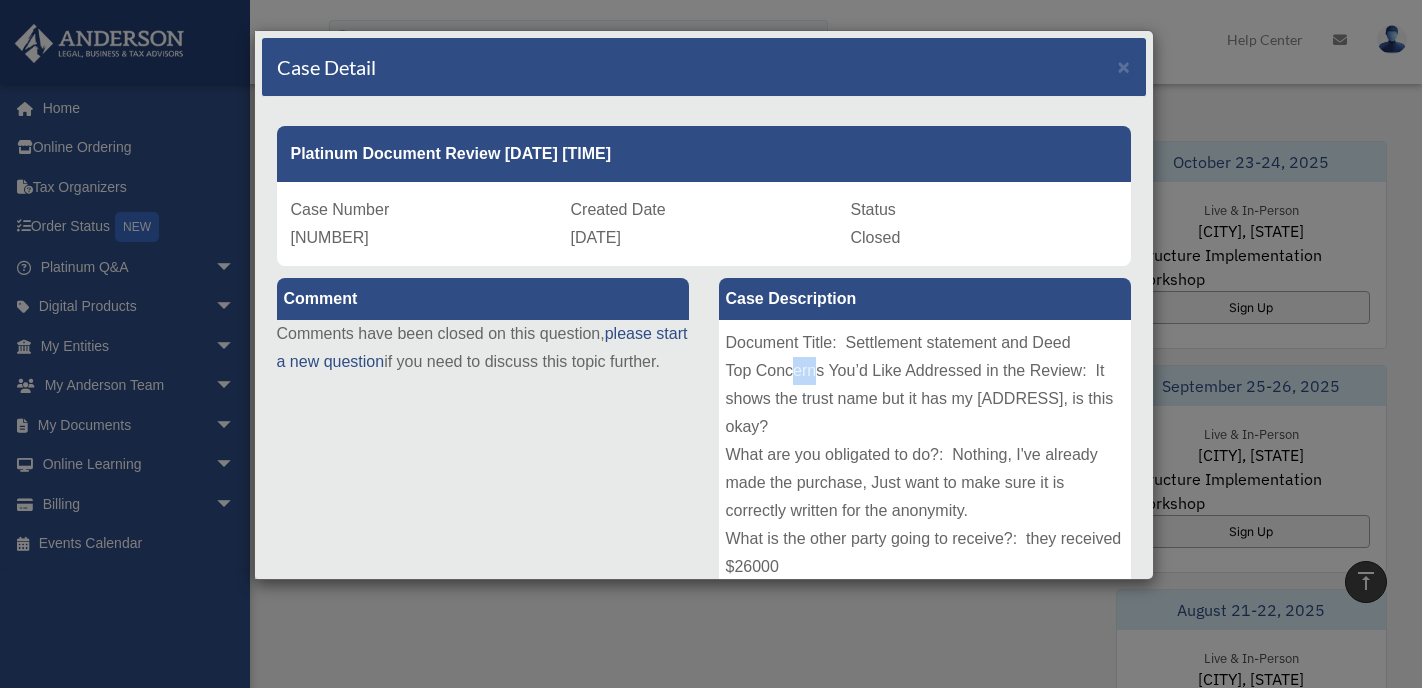 scroll, scrollTop: 100, scrollLeft: 0, axis: vertical 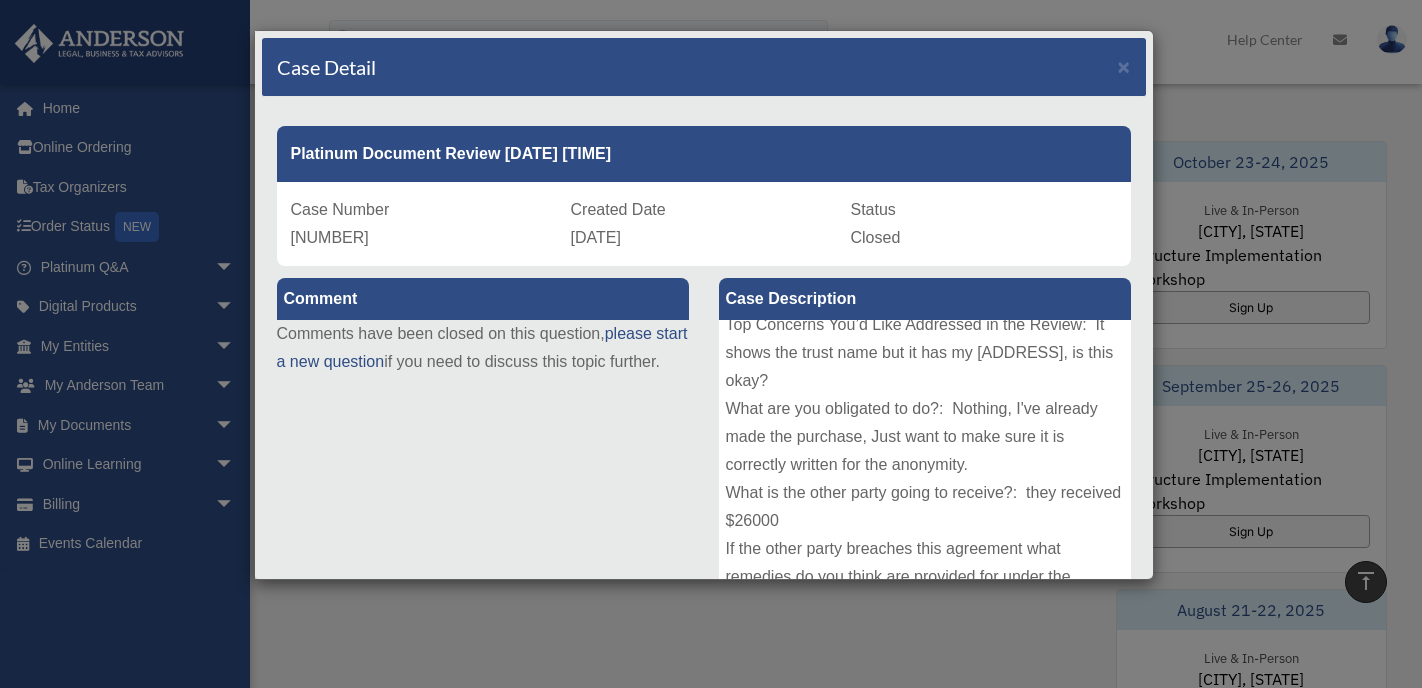 click on "Type of Document: Real Estate deed
Document Title:  Settlement statement and Deed
Document Title:  Settlement statement and Deed
Top Concerns You’d Like Addressed in the Review:  It shows the trust name but it has my address, is this okay?
What are you obligated to do?:  Nothing, I've already made the purchase, Just want to make sure it is correctly written for the anonymity.
What is the other party going to receive?:  they received $26000
If the other party breaches this agreement what remedies do you think are provided for under the agreement?:  N/A
How long do you expect this agreement to last?:  Till the property is sold, if ever.
Have you entered into any previous agreements with the other party?:  No
Have you researched the other party?:  no
If a dispute arises how will it be resolved?:  I don't know
Any additional information you would like for us to know?  If it is wrong to have this show my personal mailing address how do I change/ fix it?
Last 4 Digits of Card:" at bounding box center (925, 470) 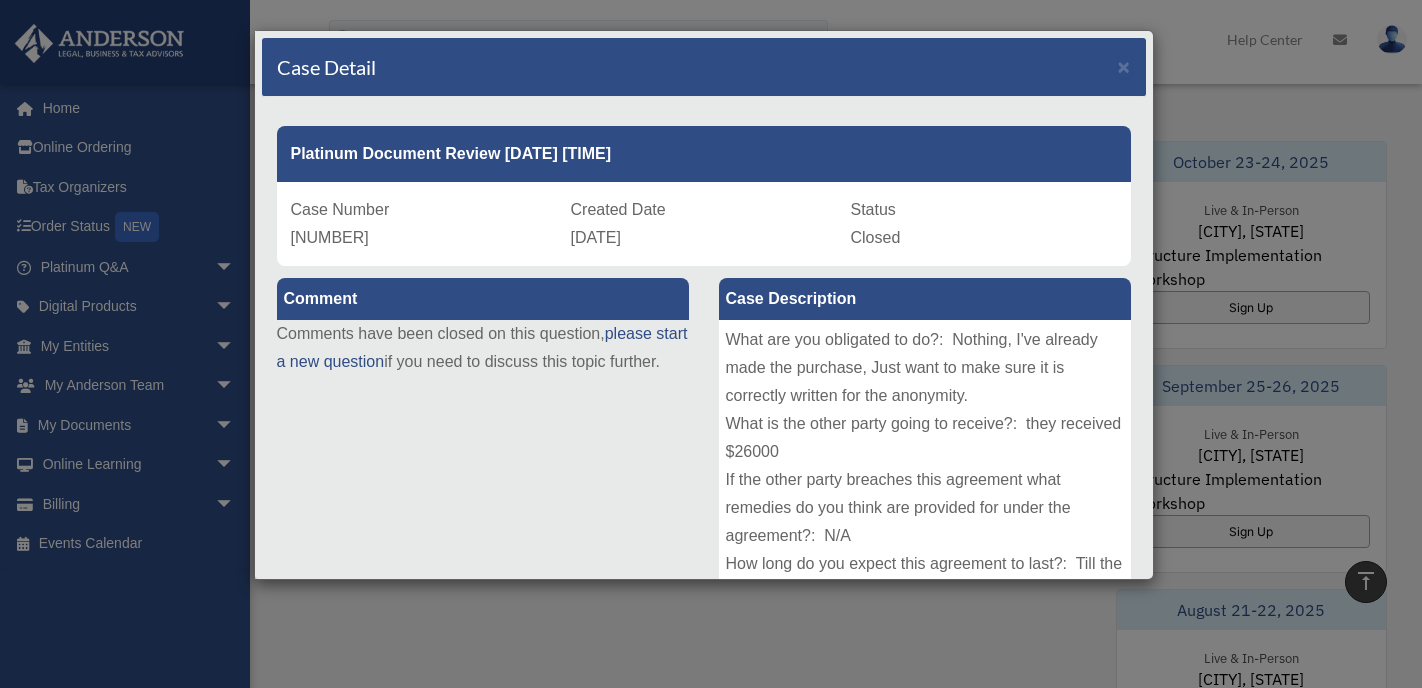 scroll, scrollTop: 200, scrollLeft: 0, axis: vertical 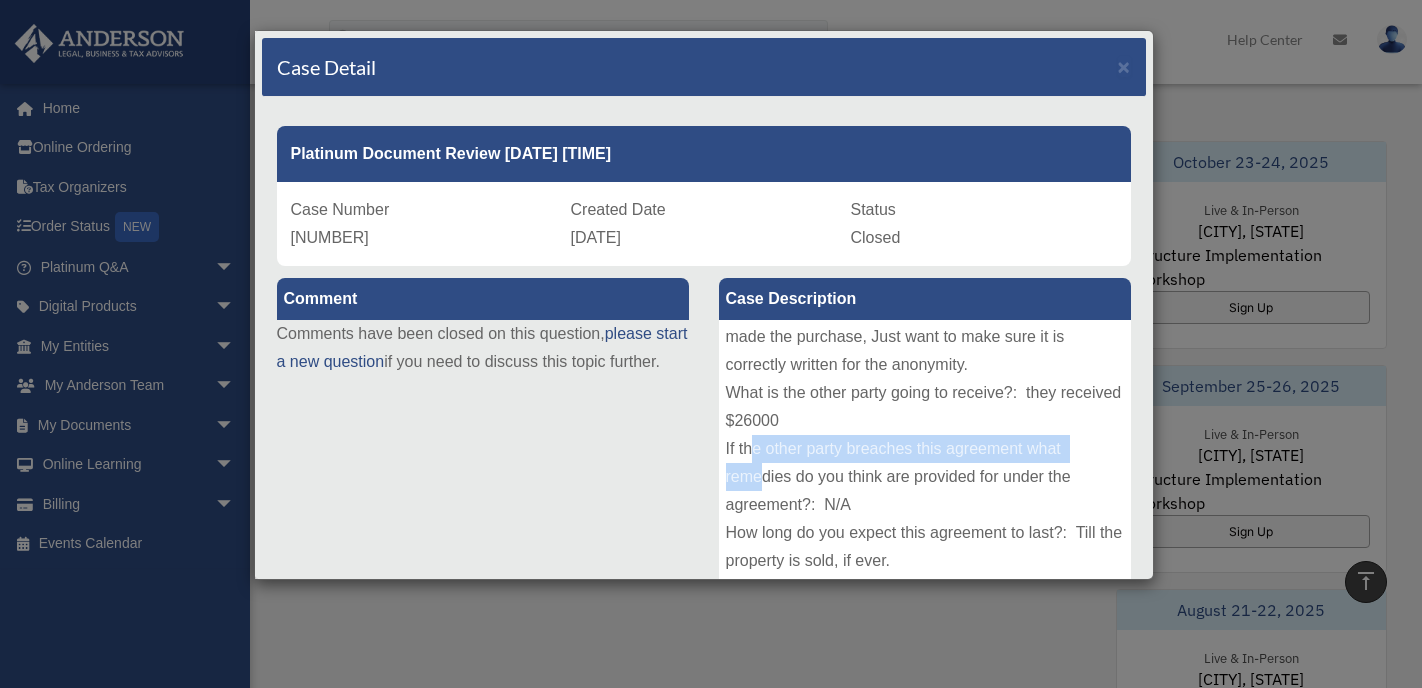 drag, startPoint x: 761, startPoint y: 447, endPoint x: 770, endPoint y: 467, distance: 21.931713 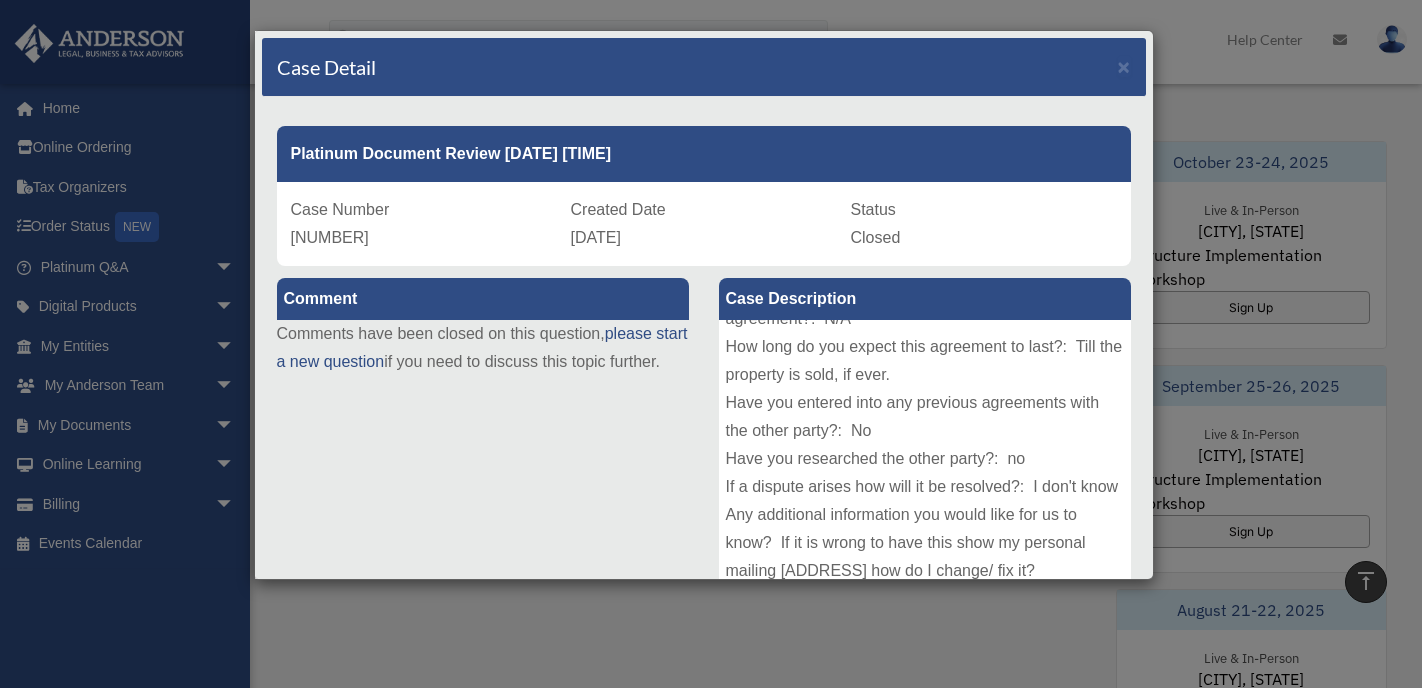 scroll, scrollTop: 414, scrollLeft: 0, axis: vertical 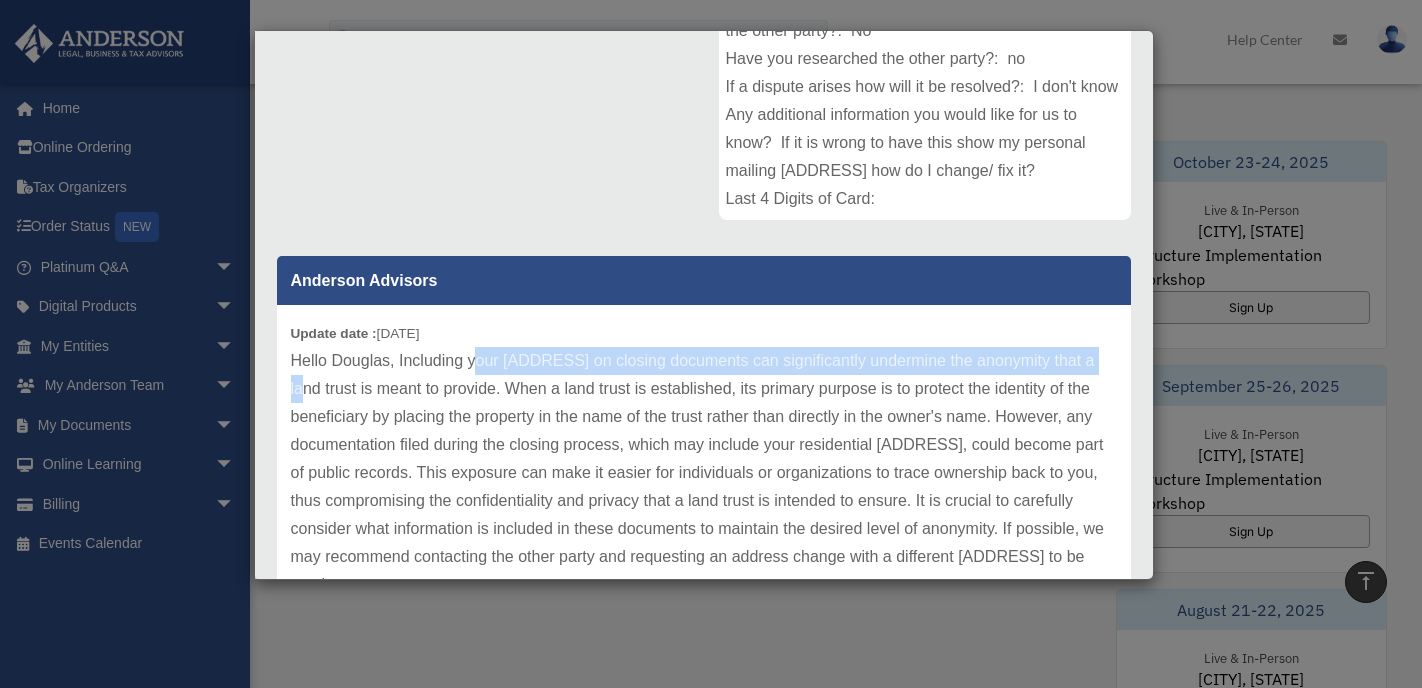 drag, startPoint x: 479, startPoint y: 357, endPoint x: 1104, endPoint y: 350, distance: 625.0392 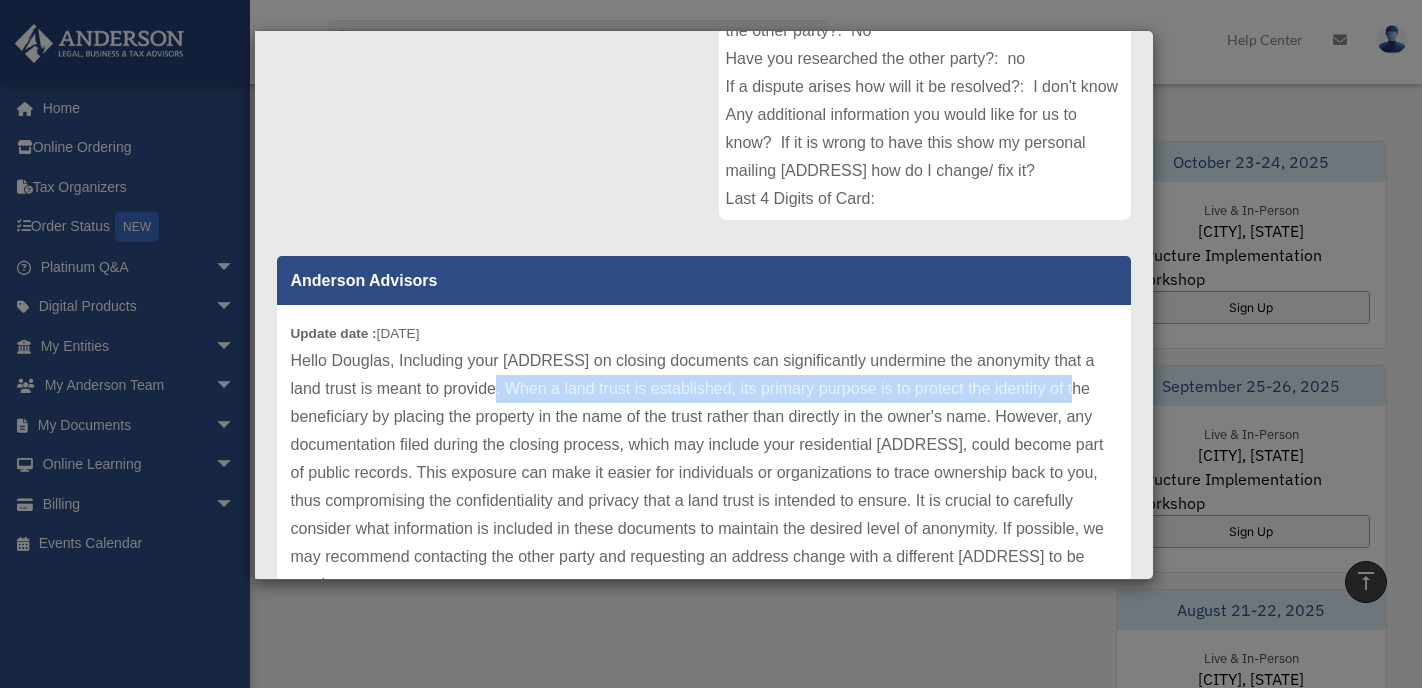 drag, startPoint x: 470, startPoint y: 385, endPoint x: 1071, endPoint y: 381, distance: 601.0133 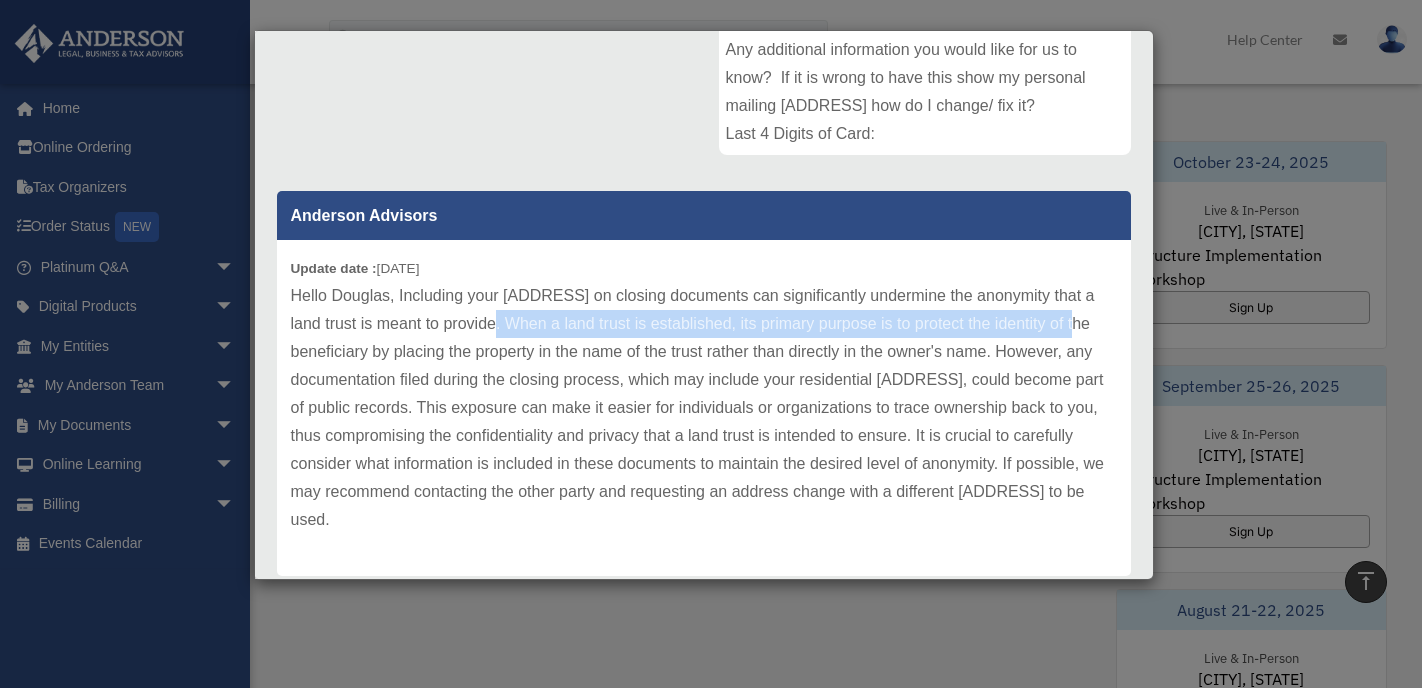 scroll, scrollTop: 500, scrollLeft: 0, axis: vertical 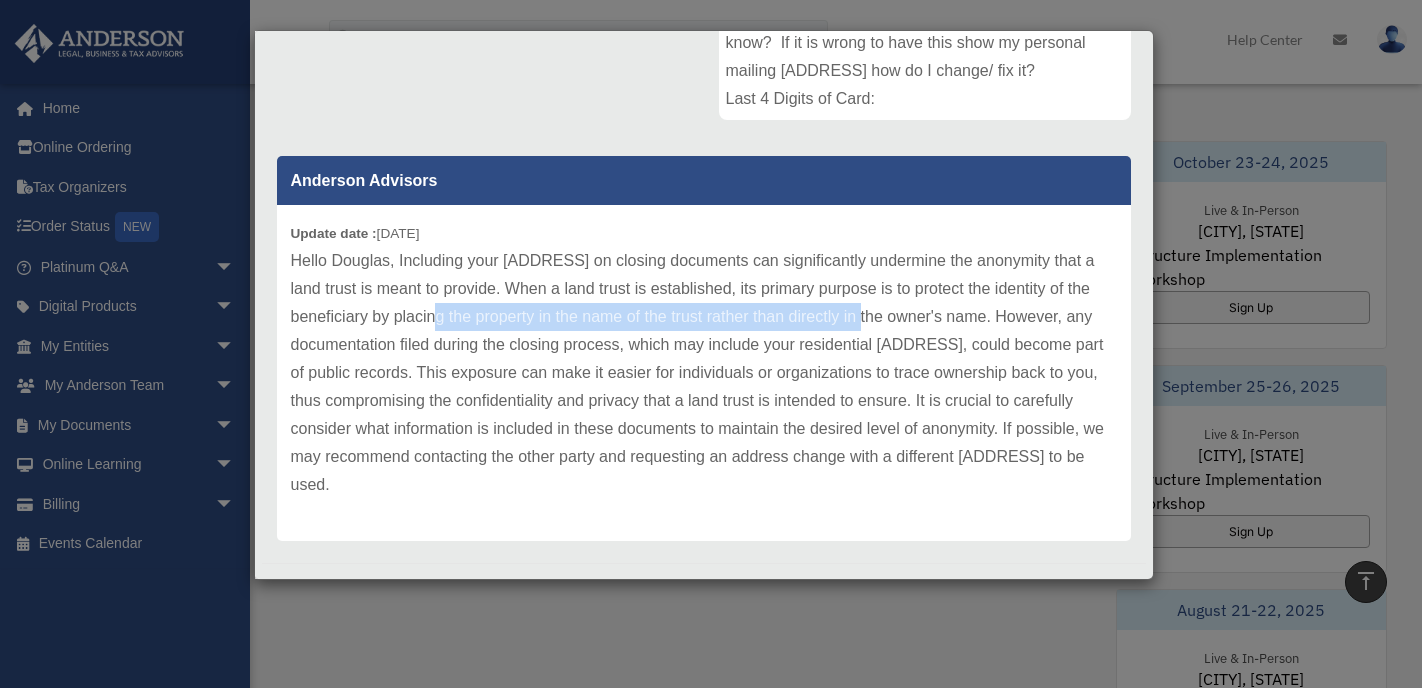 drag, startPoint x: 451, startPoint y: 312, endPoint x: 876, endPoint y: 305, distance: 425.05765 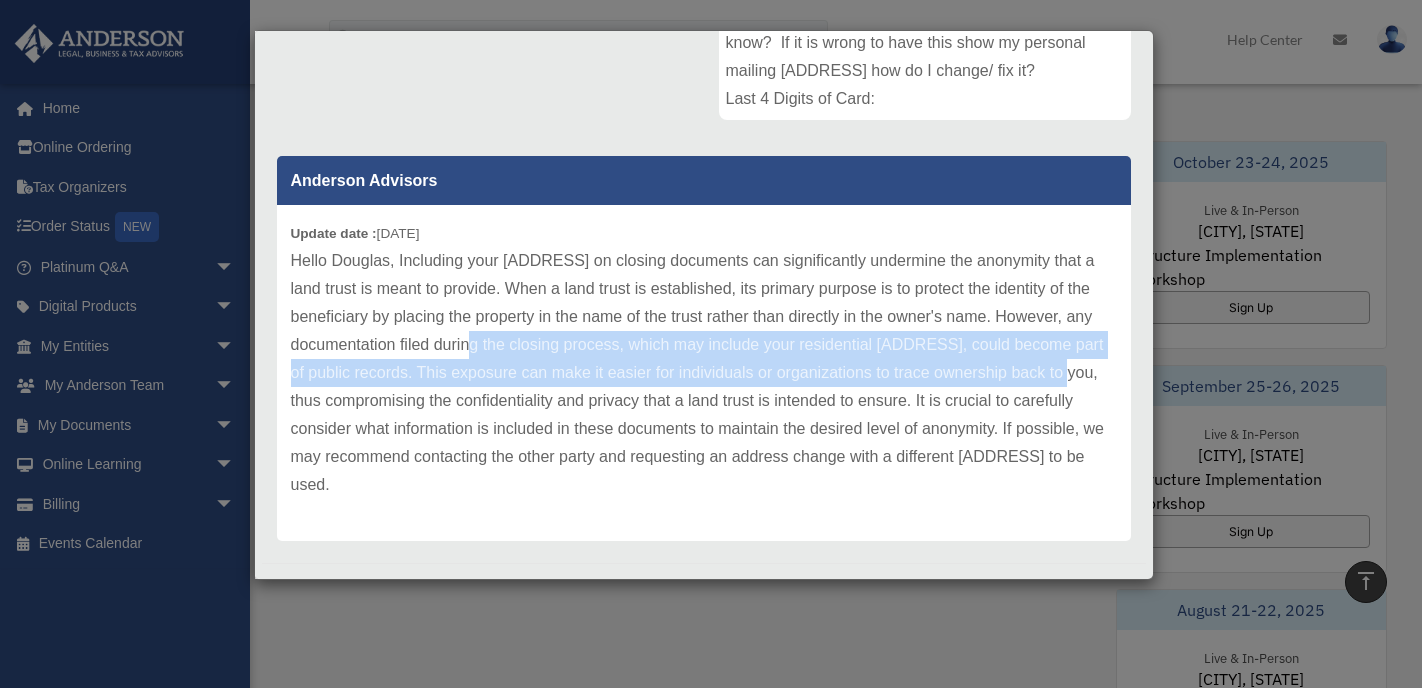 drag, startPoint x: 484, startPoint y: 343, endPoint x: 1078, endPoint y: 370, distance: 594.61334 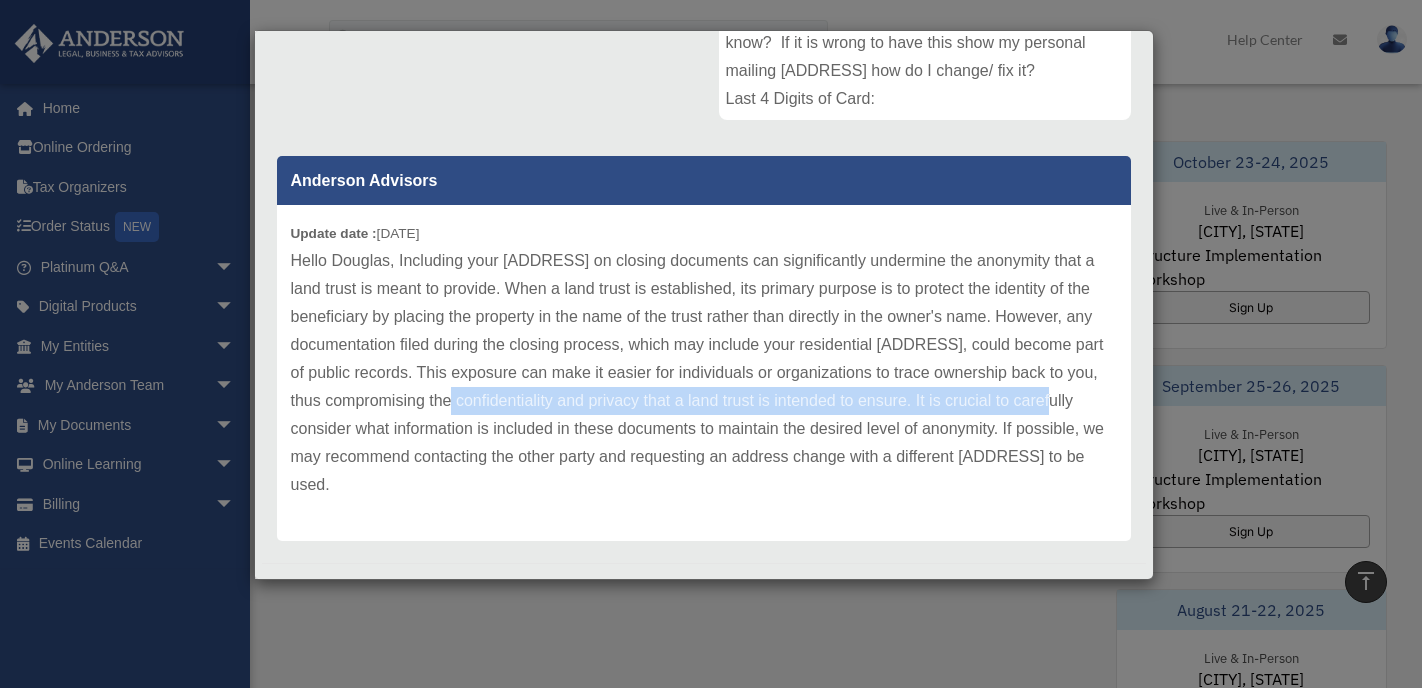 drag, startPoint x: 482, startPoint y: 400, endPoint x: 1073, endPoint y: 409, distance: 591.06854 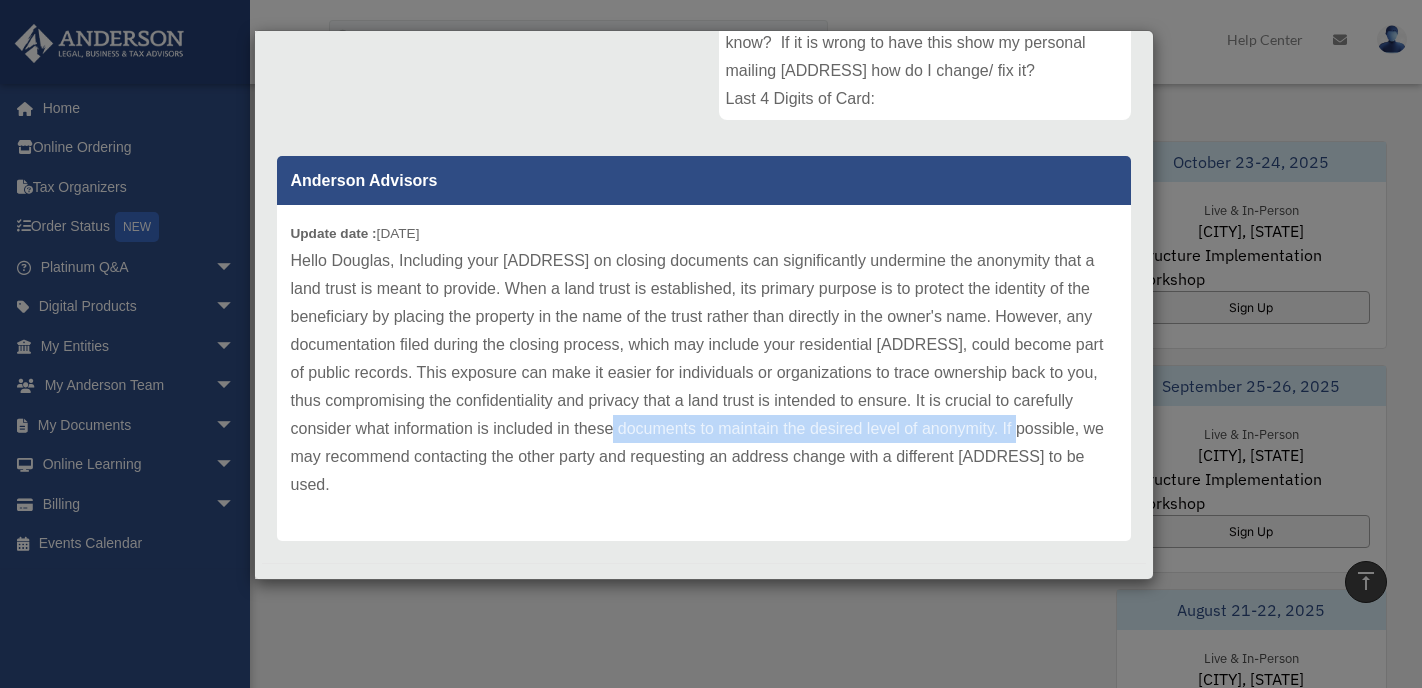drag, startPoint x: 642, startPoint y: 423, endPoint x: 1047, endPoint y: 420, distance: 405.0111 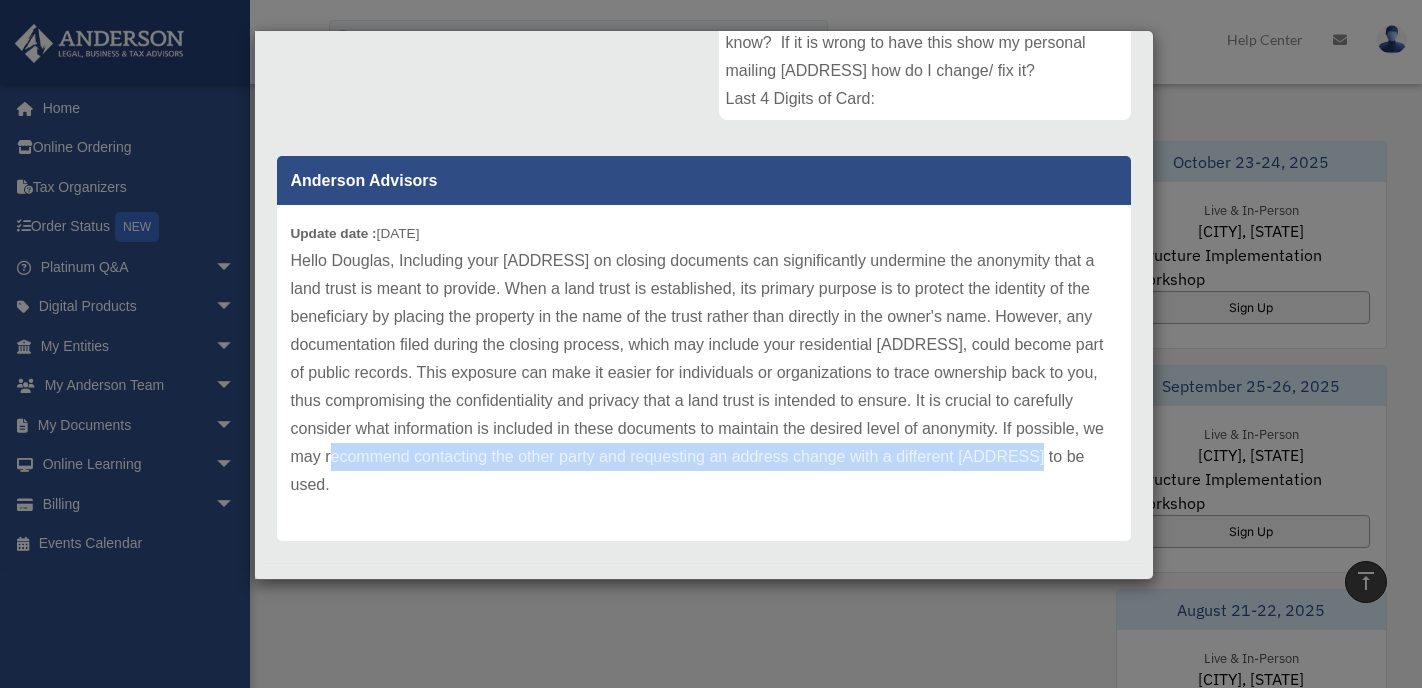 drag, startPoint x: 394, startPoint y: 456, endPoint x: 1079, endPoint y: 446, distance: 685.073 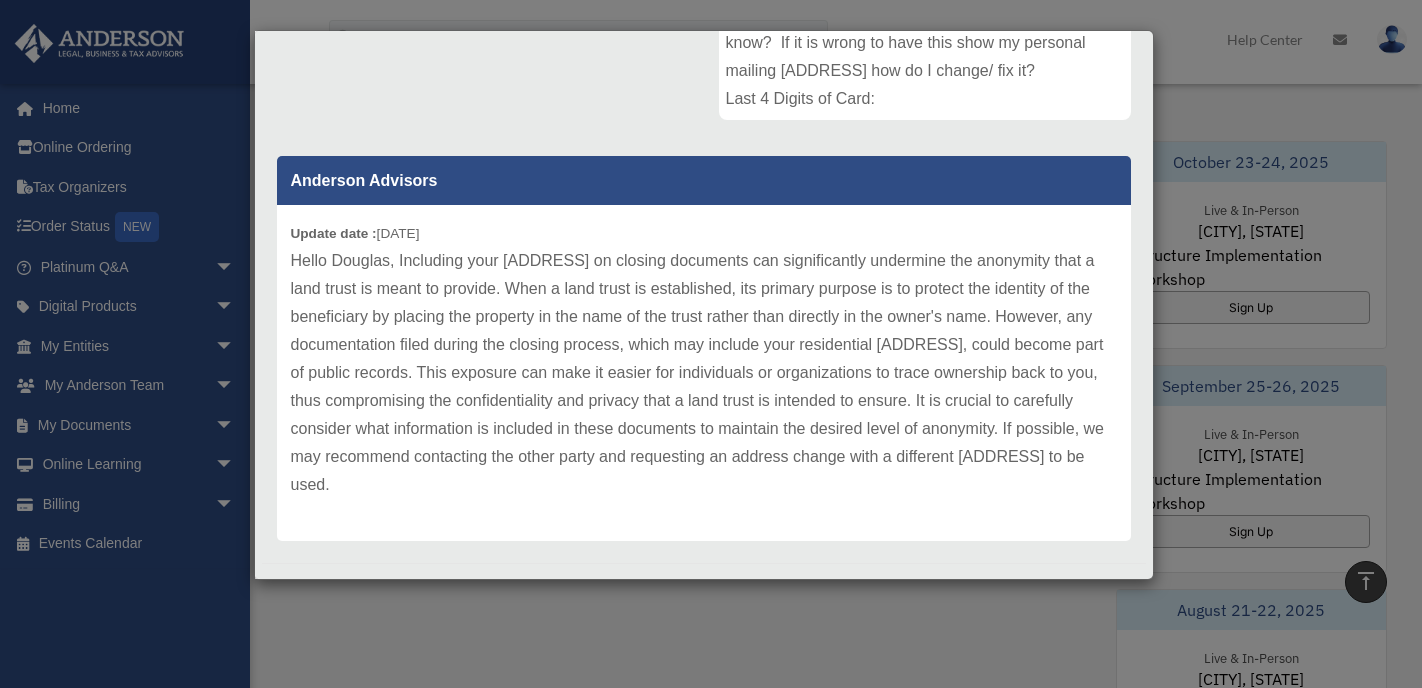 click on "Hello Douglas,
Including your address on closing documents can significantly undermine the anonymity that a land trust is meant to provide. When a land trust is established, its primary purpose is to protect the identity of the beneficiary by placing the property in the name of the trust rather than directly in the owner's name.
However, any documentation filed during the closing process, which may include your residential address, could become part of public records. This exposure can make it easier for individuals or organizations to trace ownership back to you, thus compromising the confidentiality and privacy that a land trust is intended to ensure. It is crucial to carefully consider what information is included in these documents to maintain the desired level of anonymity.
If possible, we may recommend contacting the other party and requesting an address change with a different address to be used." at bounding box center (704, 373) 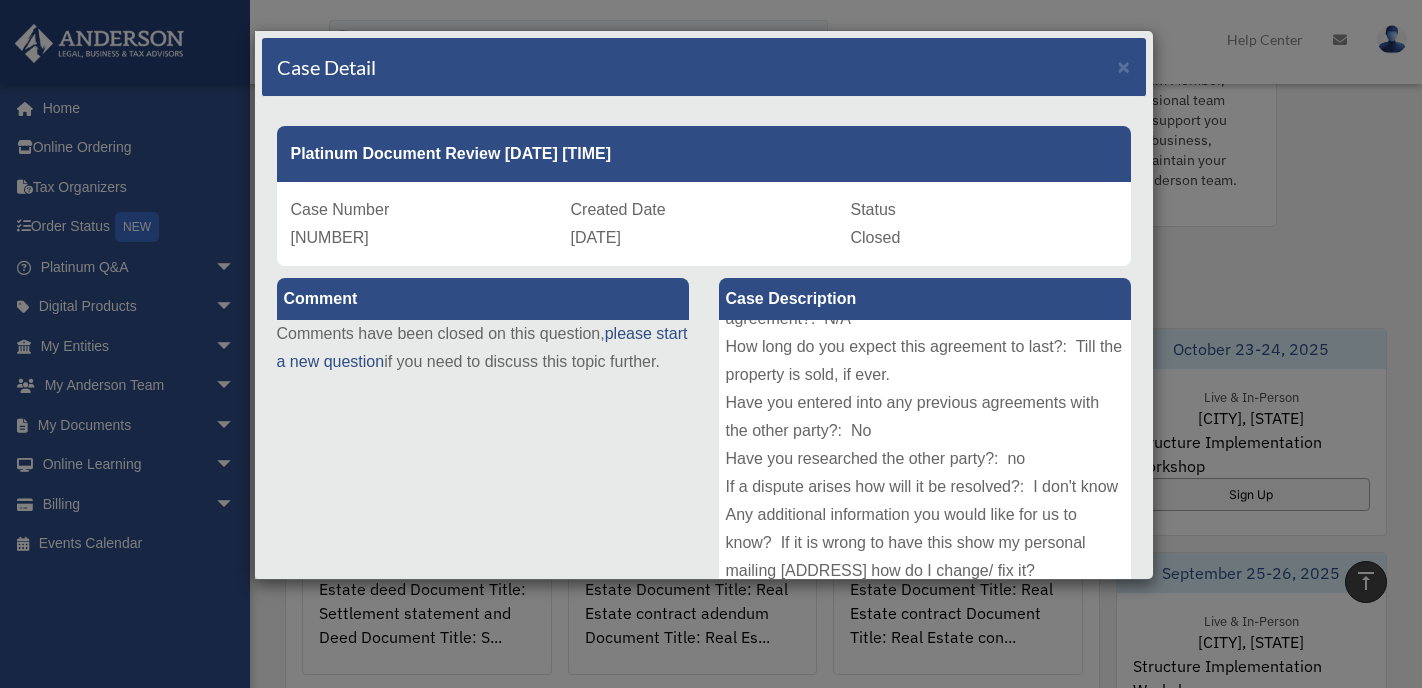 scroll, scrollTop: 200, scrollLeft: 0, axis: vertical 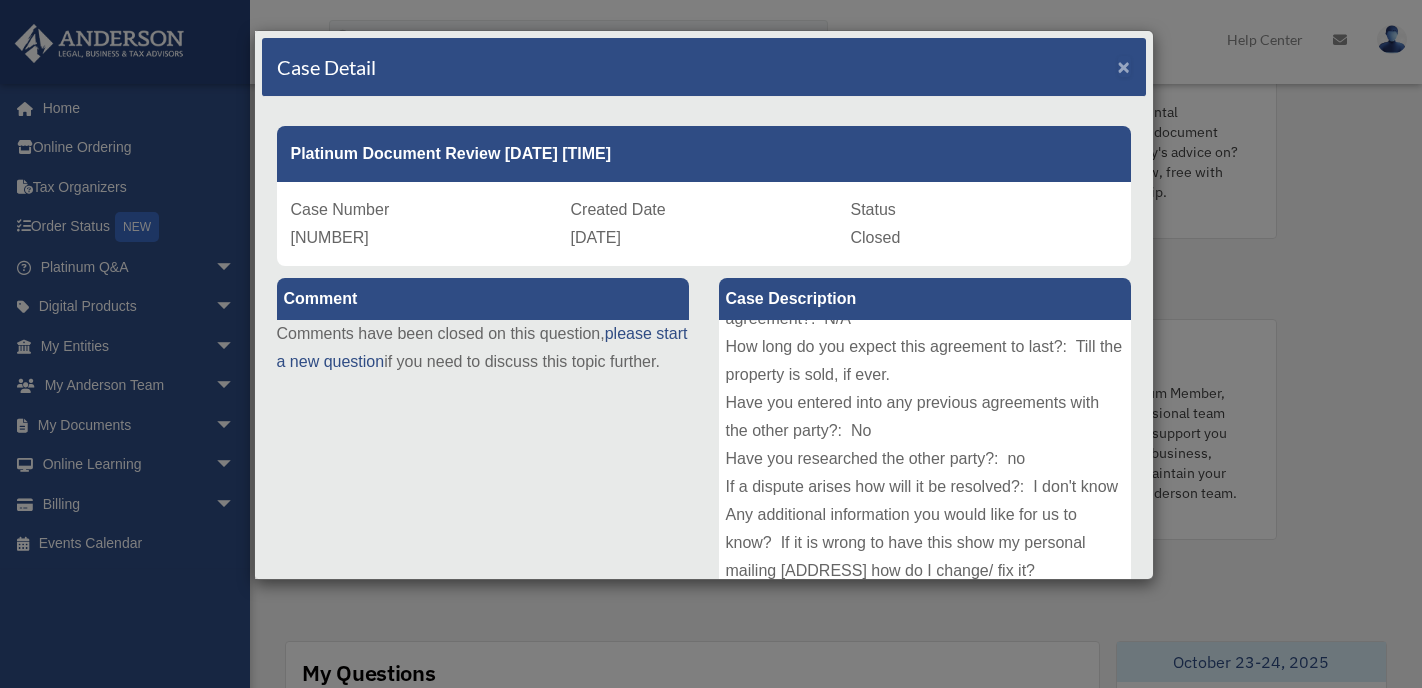 click on "×" at bounding box center (1124, 66) 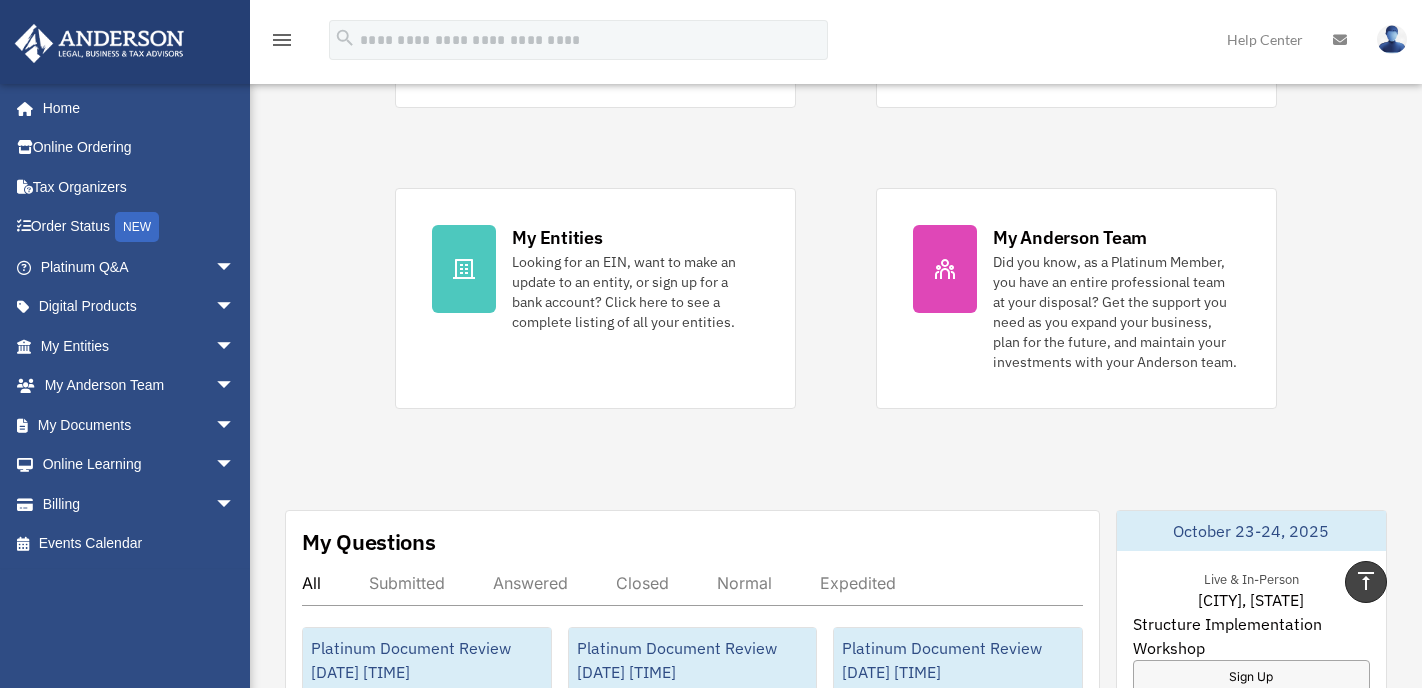 scroll, scrollTop: 329, scrollLeft: 0, axis: vertical 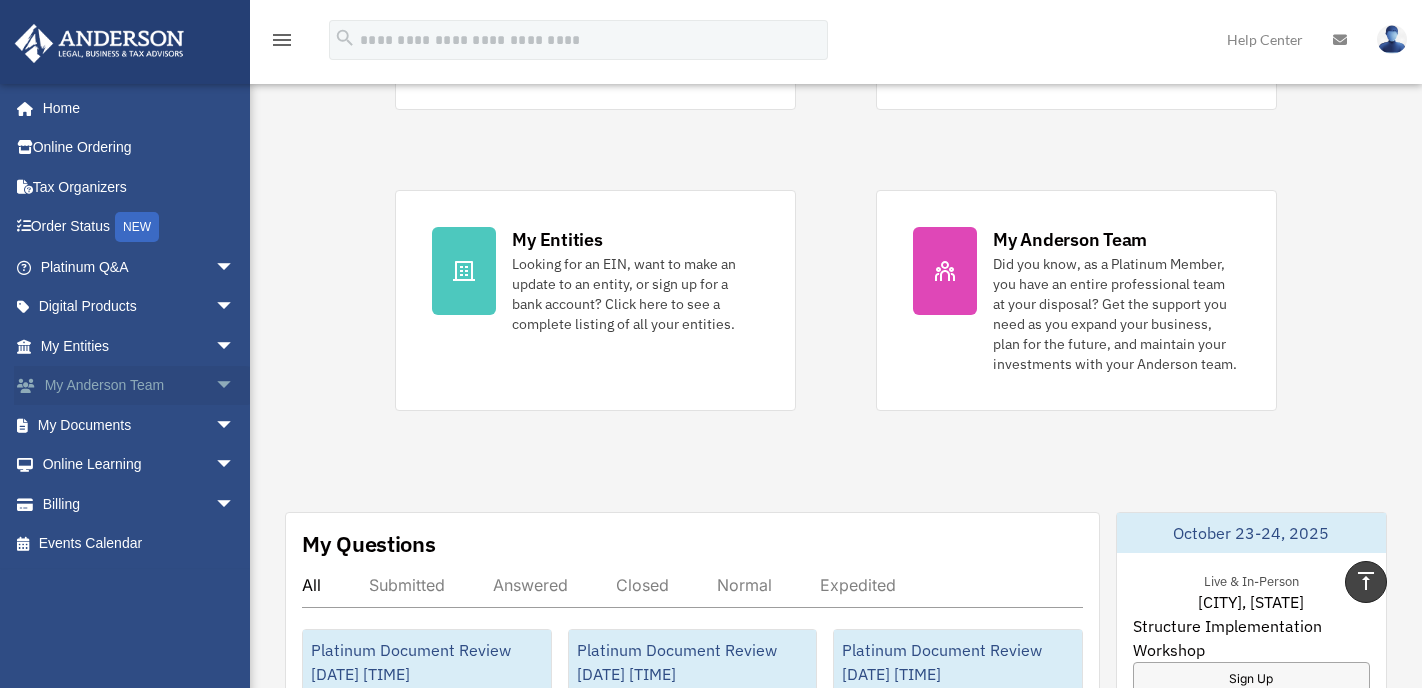 click on "My Anderson Team arrow_drop_down" at bounding box center (139, 386) 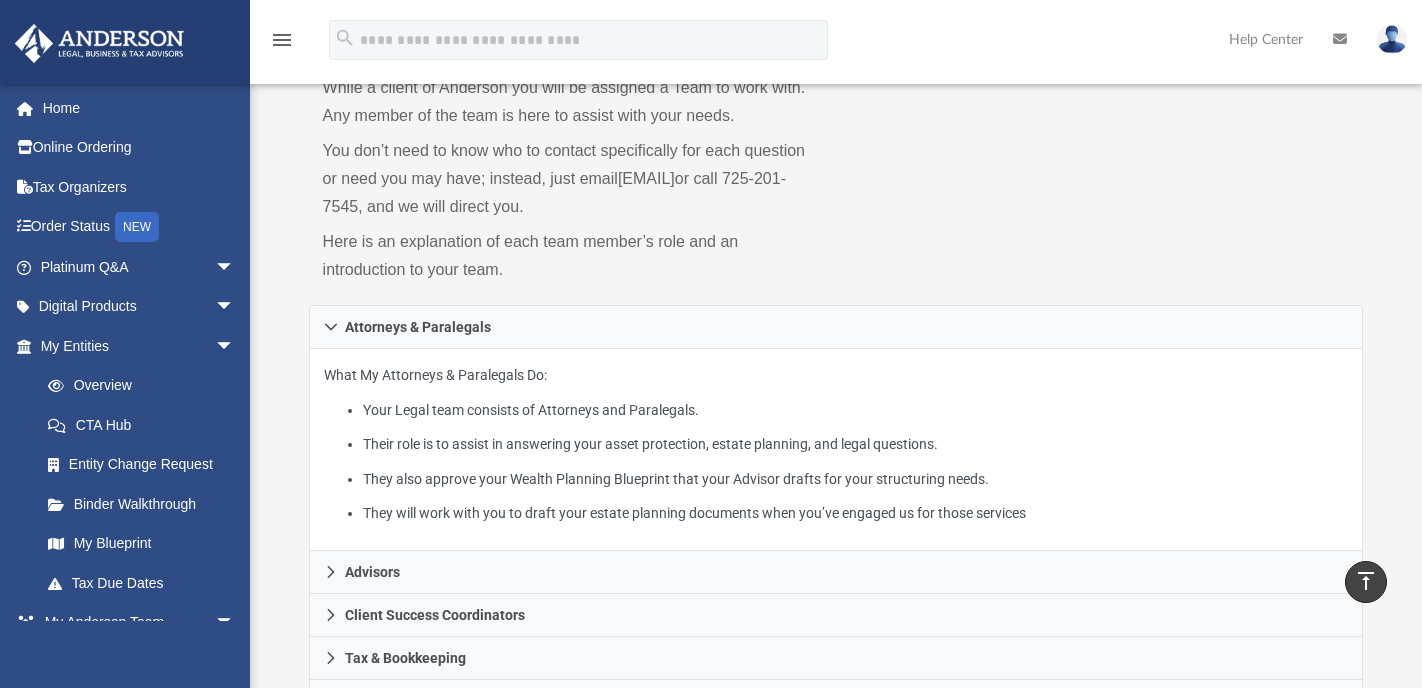 scroll, scrollTop: 0, scrollLeft: 0, axis: both 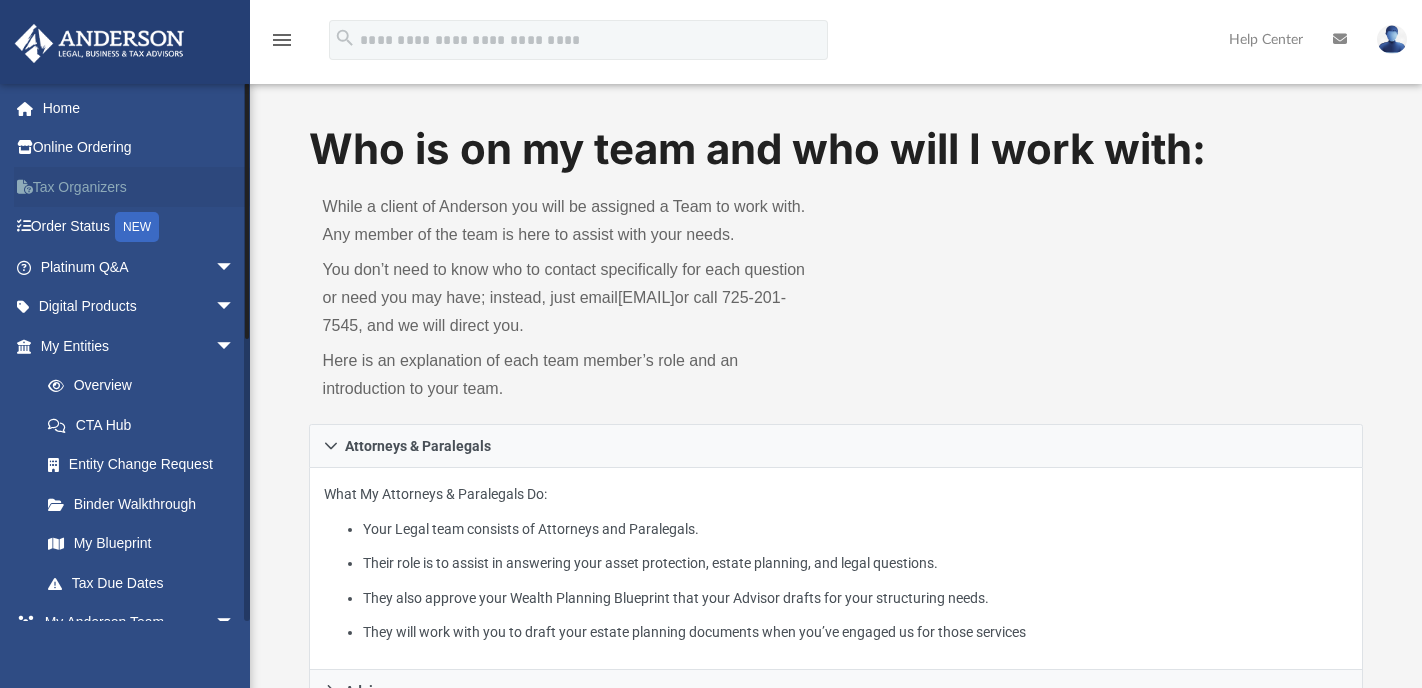 click on "Tax Organizers" at bounding box center [139, 187] 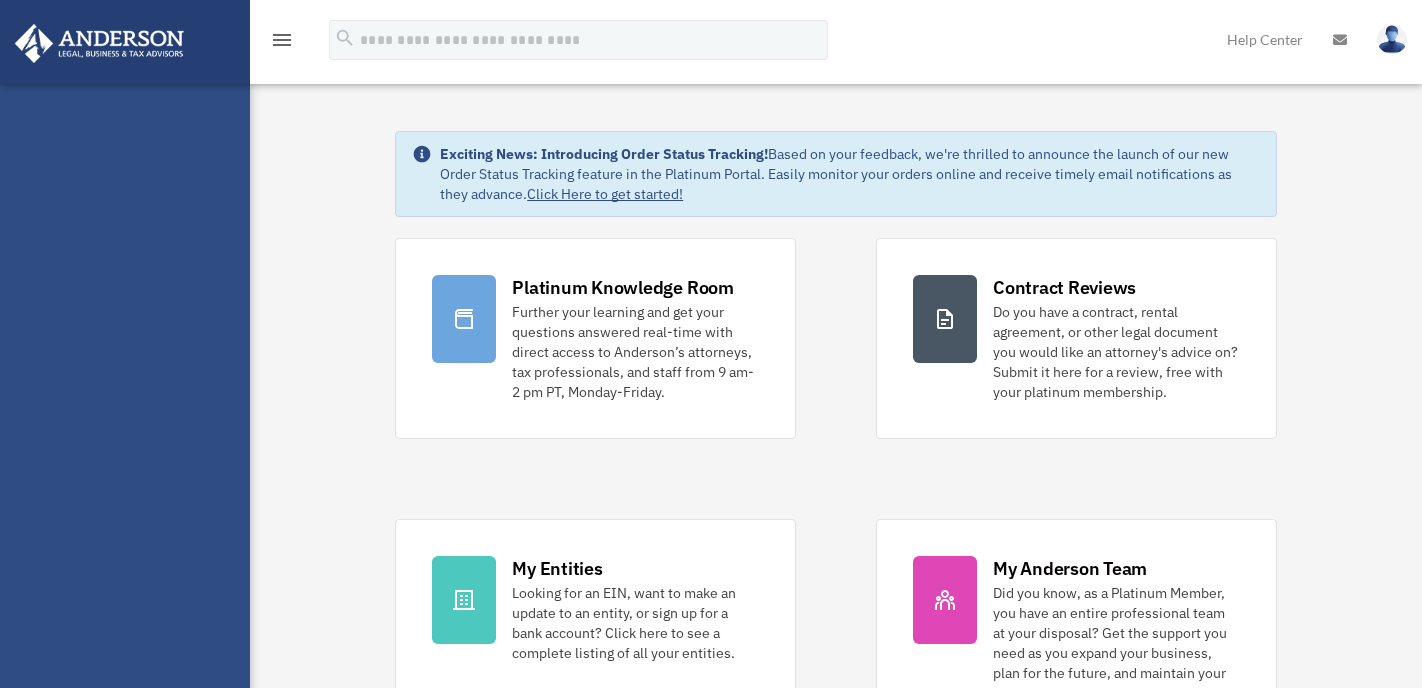 scroll, scrollTop: 0, scrollLeft: 0, axis: both 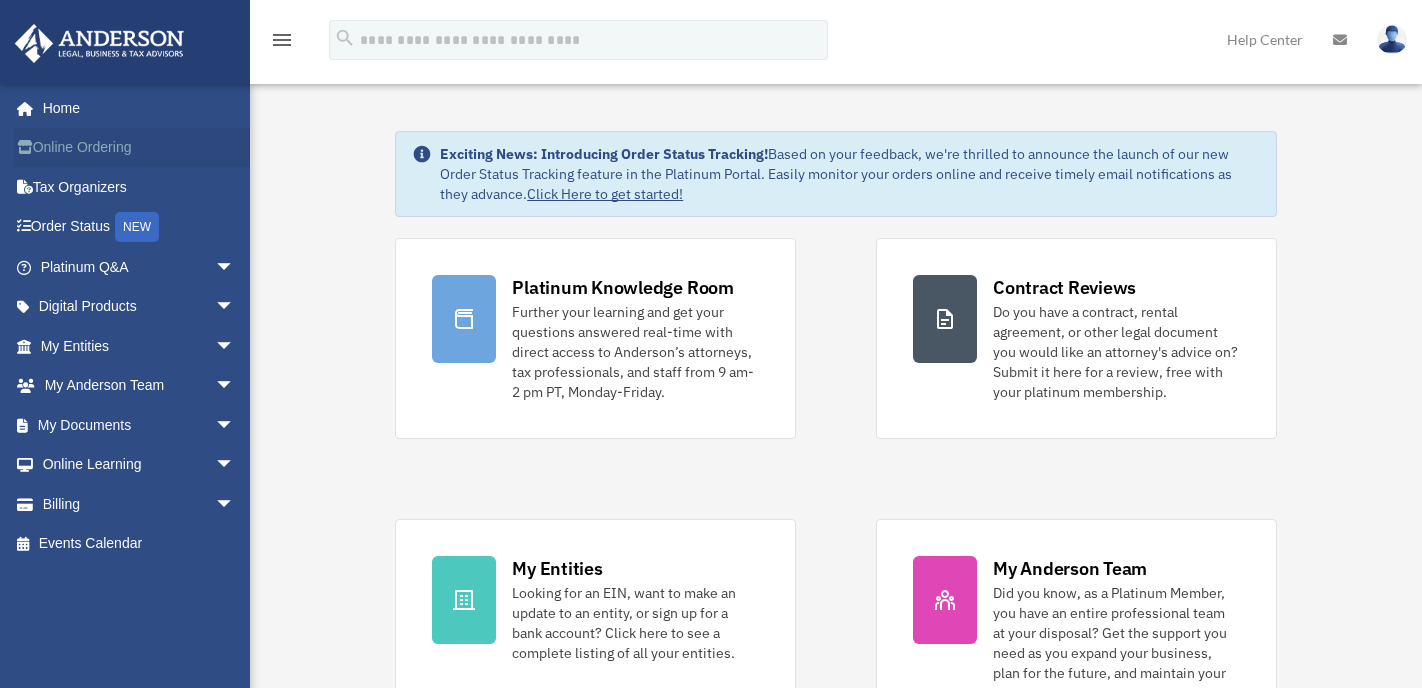 click on "Online Ordering" at bounding box center [139, 148] 